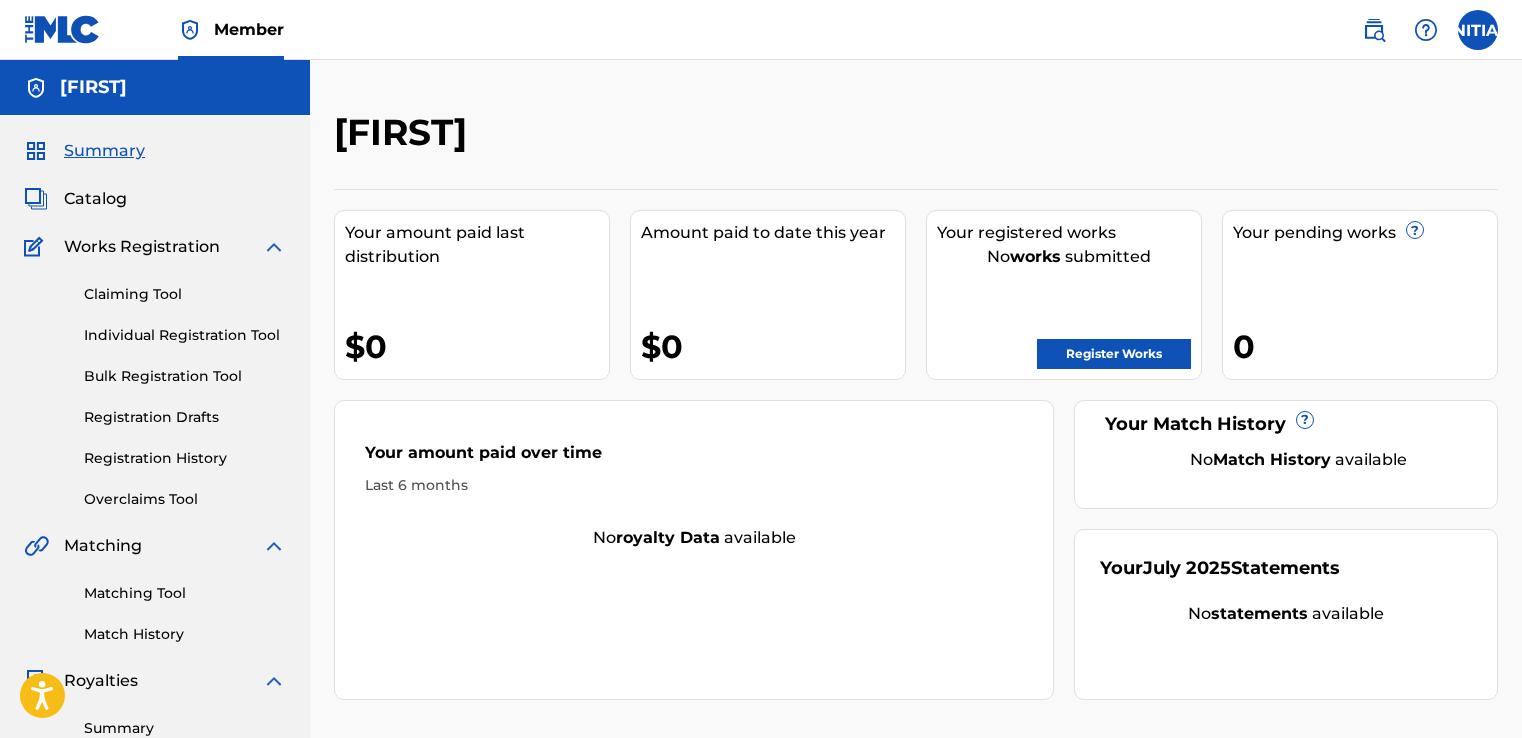 scroll, scrollTop: 0, scrollLeft: 0, axis: both 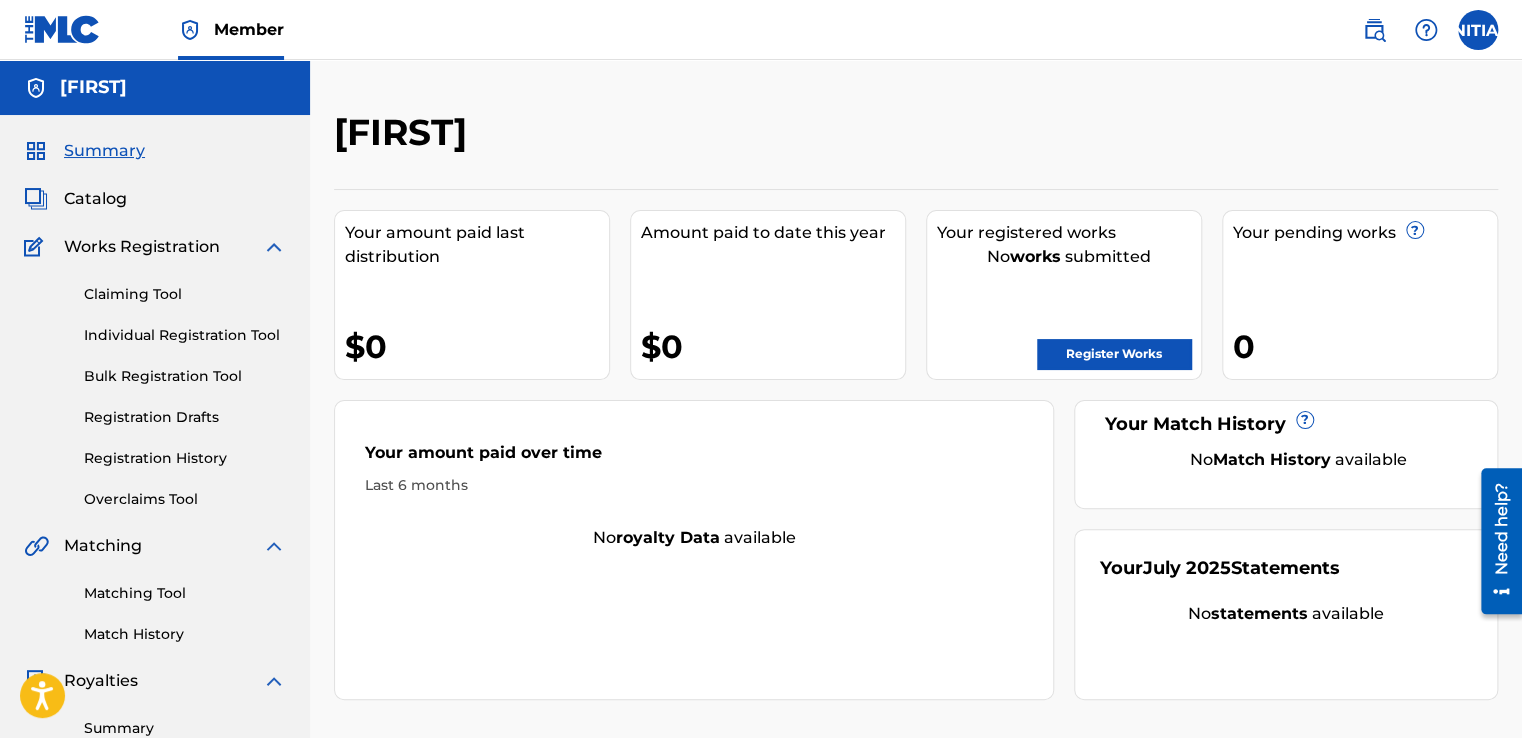drag, startPoint x: 0, startPoint y: 0, endPoint x: 1482, endPoint y: 20, distance: 1482.1349 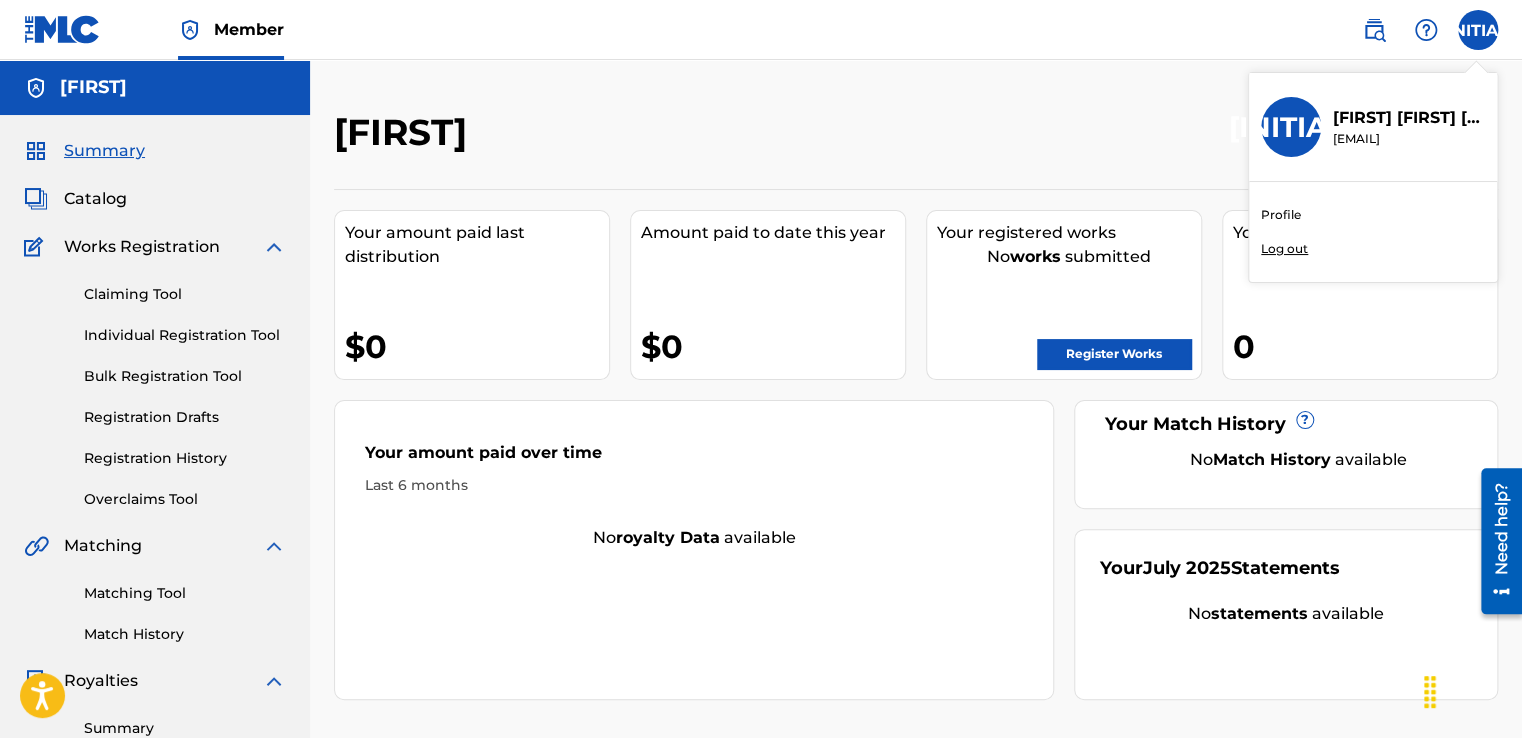 click on "Profile" at bounding box center [1281, 215] 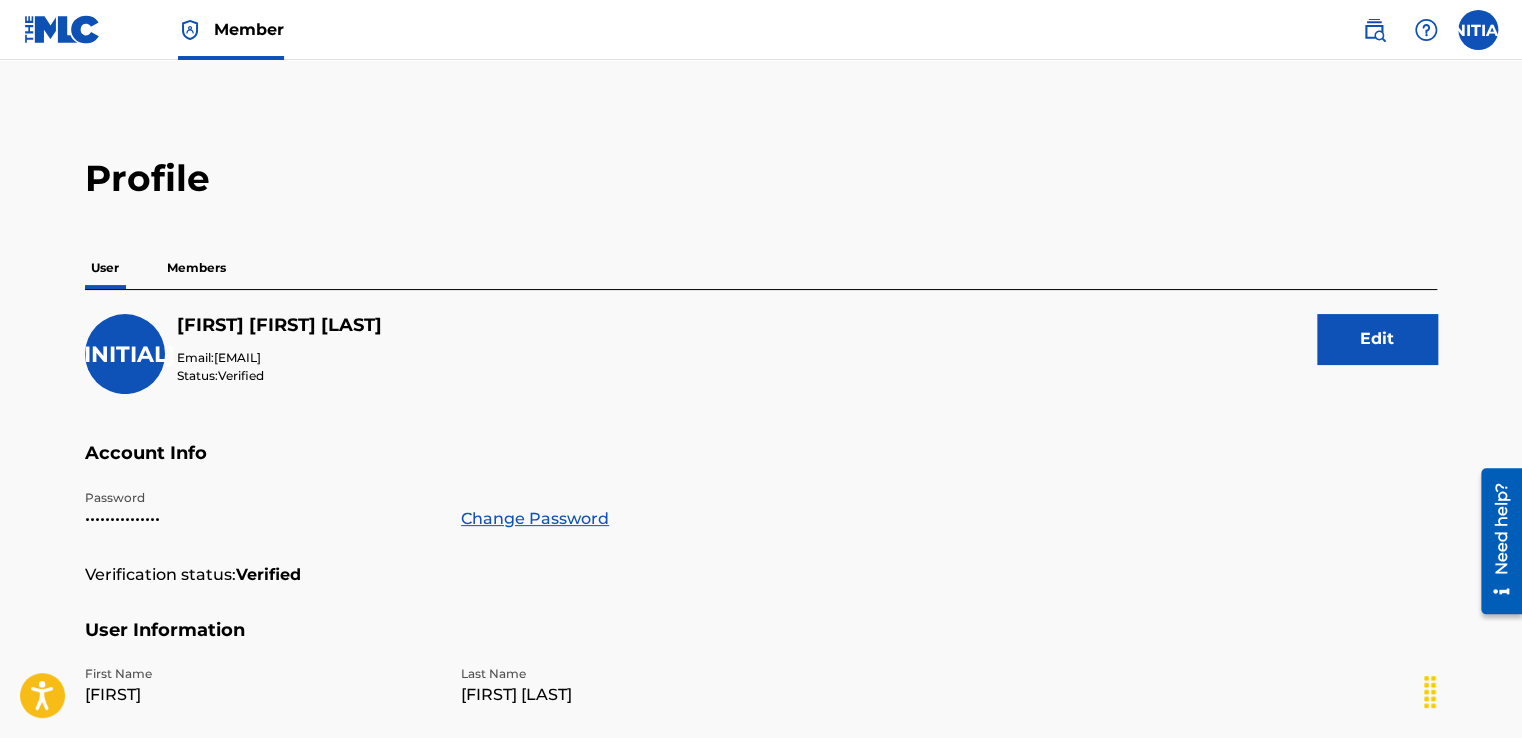 click on "Members" at bounding box center (196, 268) 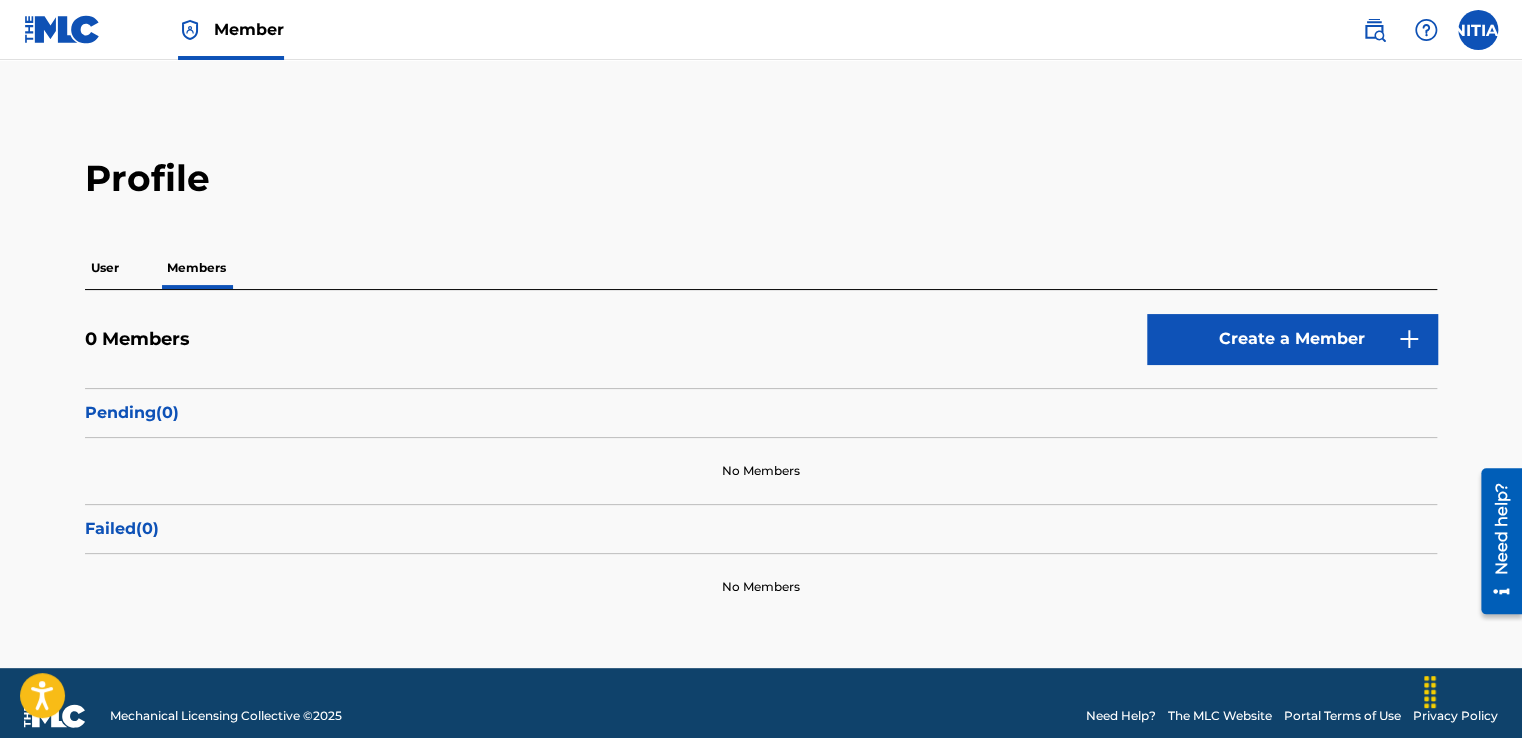 click at bounding box center [62, 29] 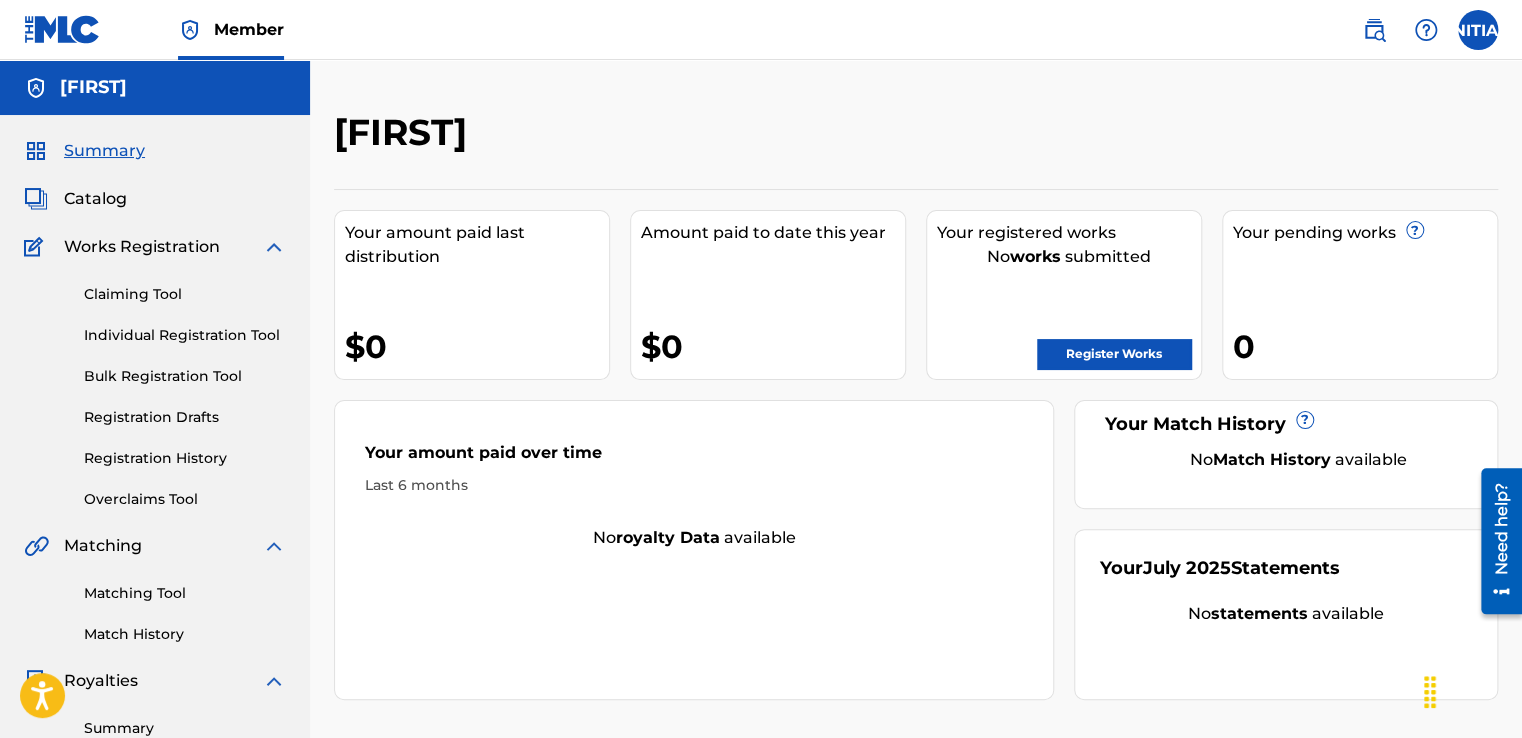 click at bounding box center (1426, 30) 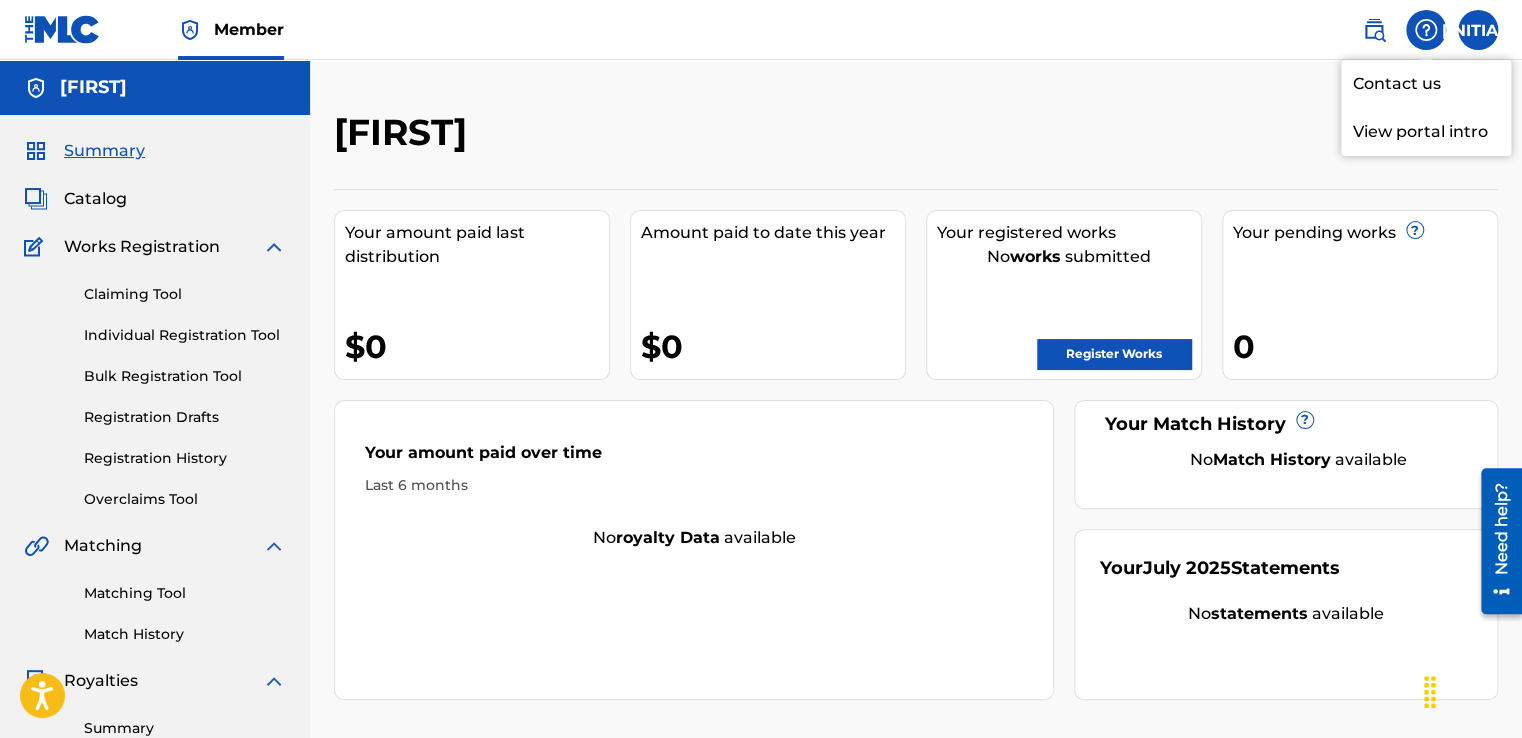click at bounding box center (1426, 30) 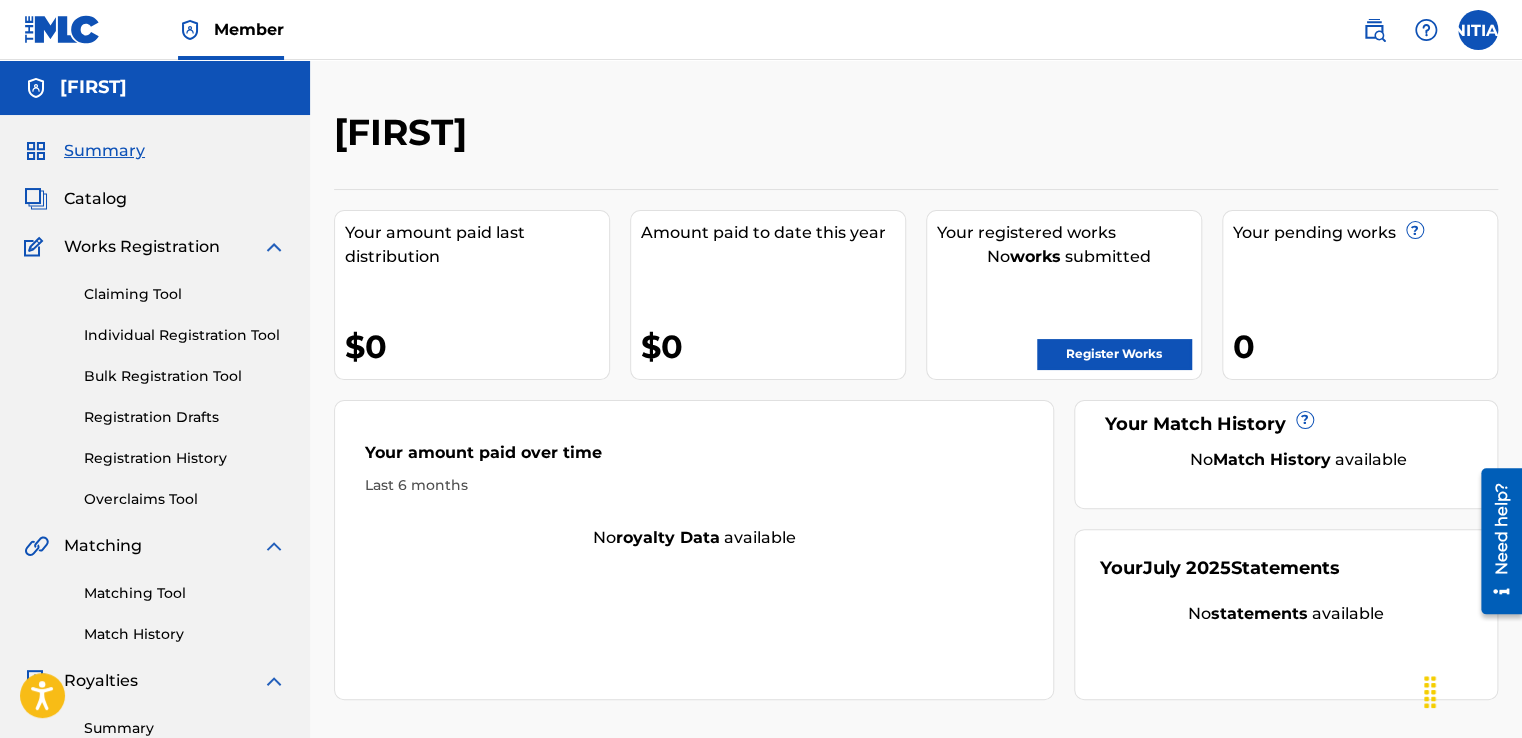 click at bounding box center (1426, 30) 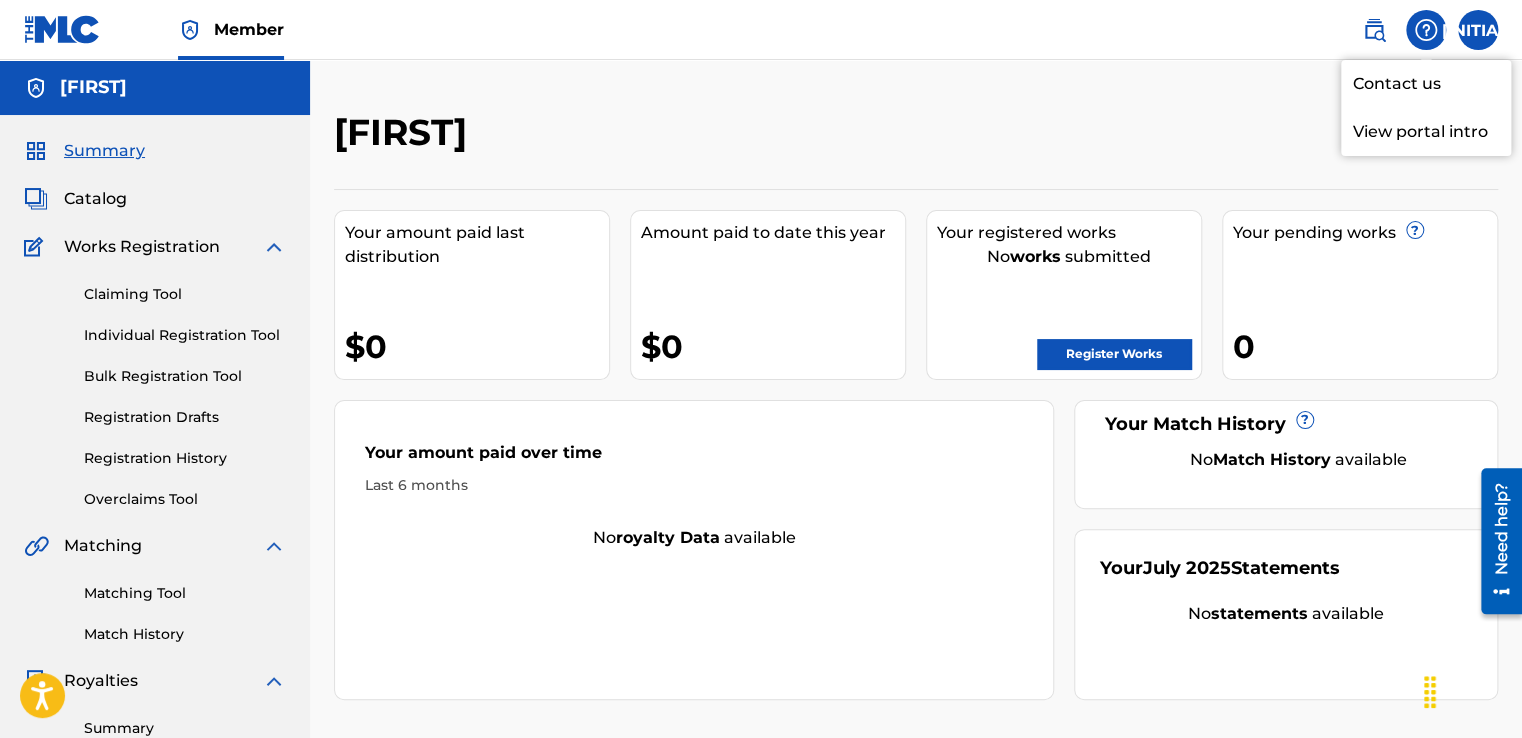 click at bounding box center [1478, 30] 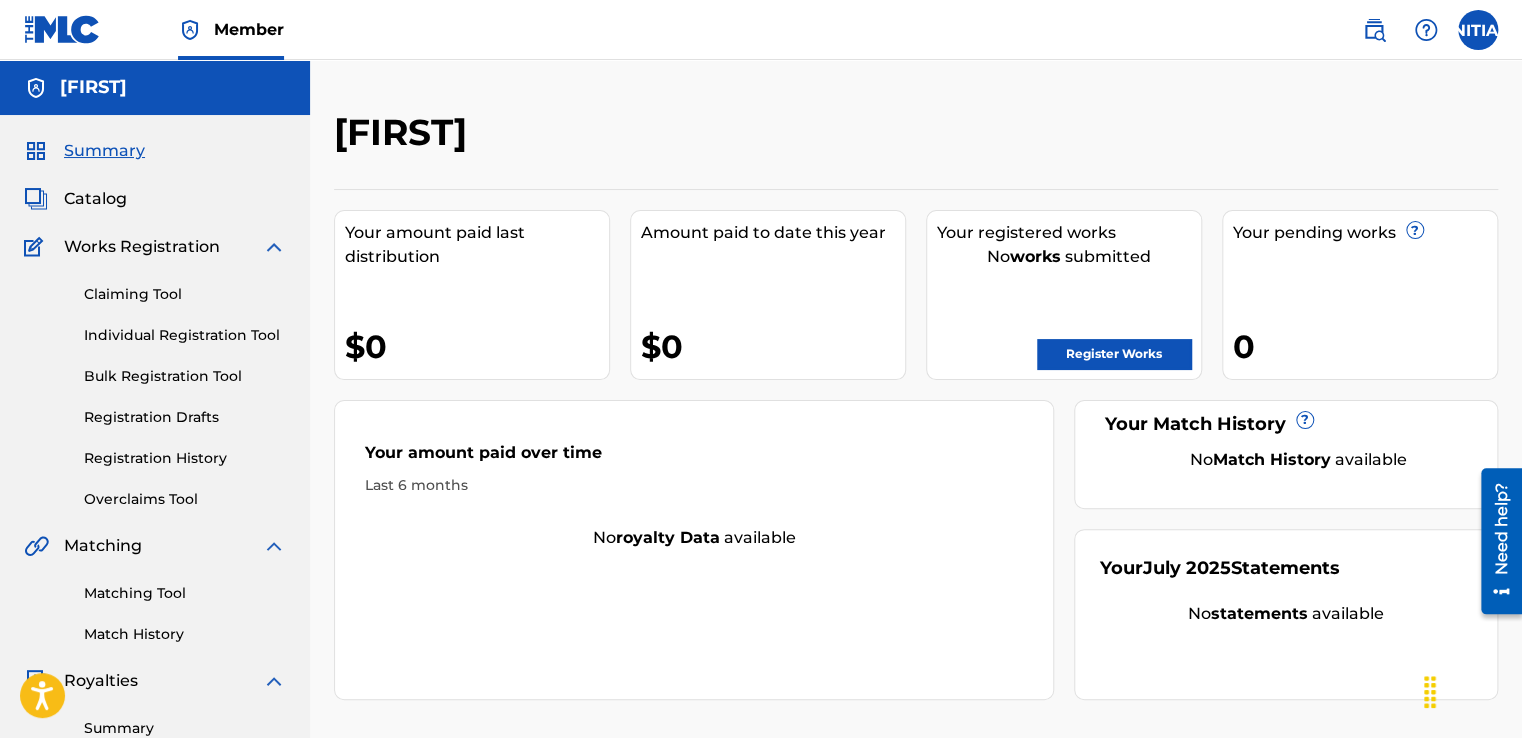 click at bounding box center [62, 29] 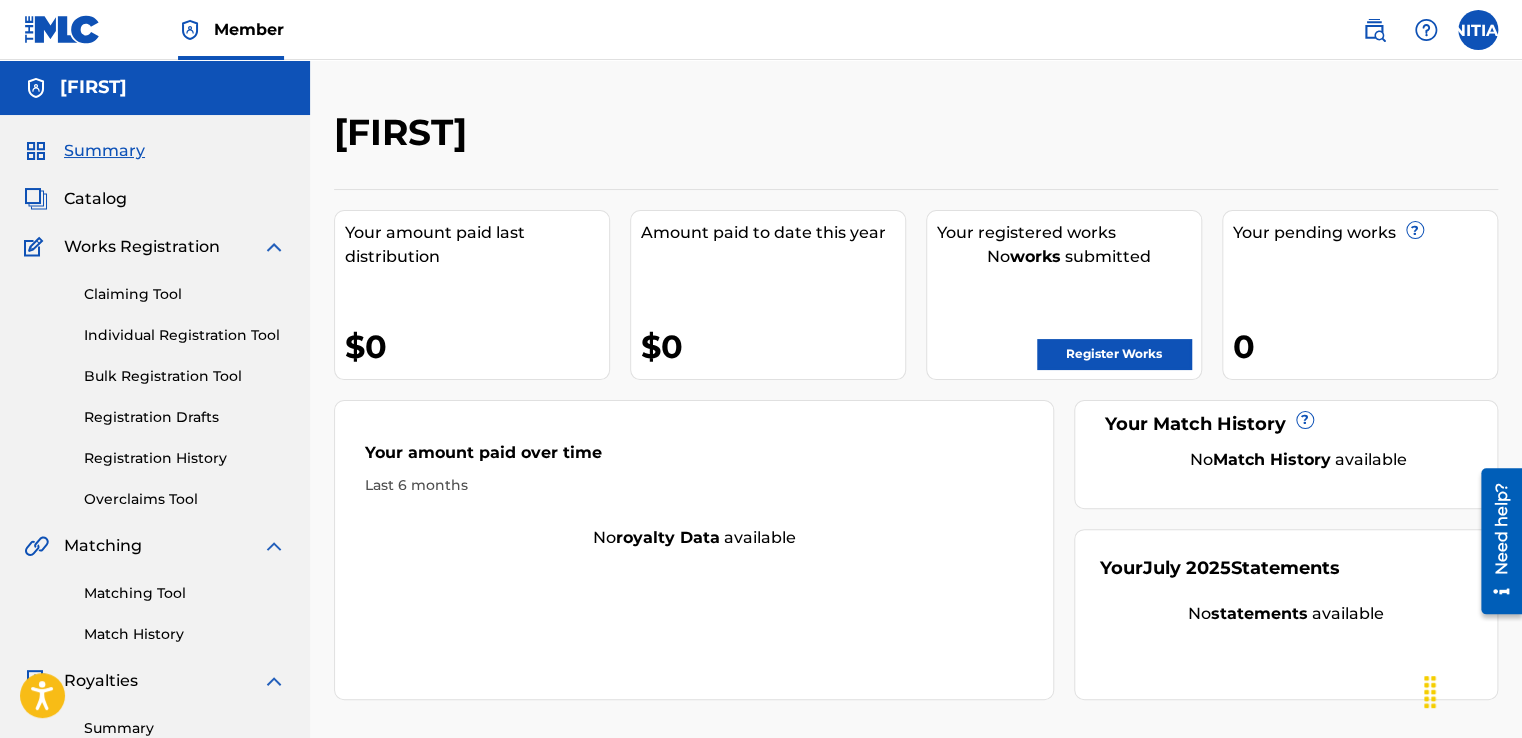 click at bounding box center (1426, 30) 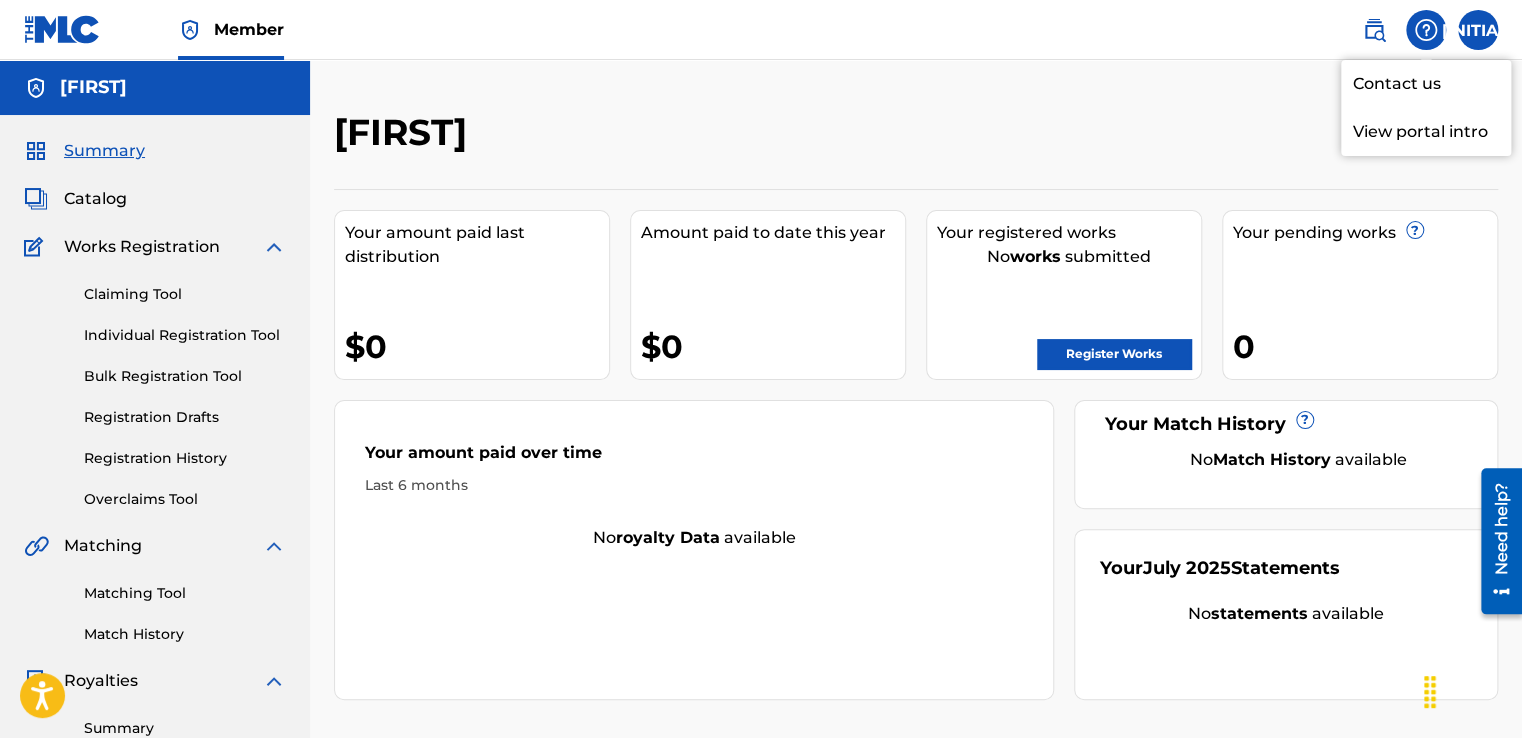 click on "View portal intro" at bounding box center (1426, 132) 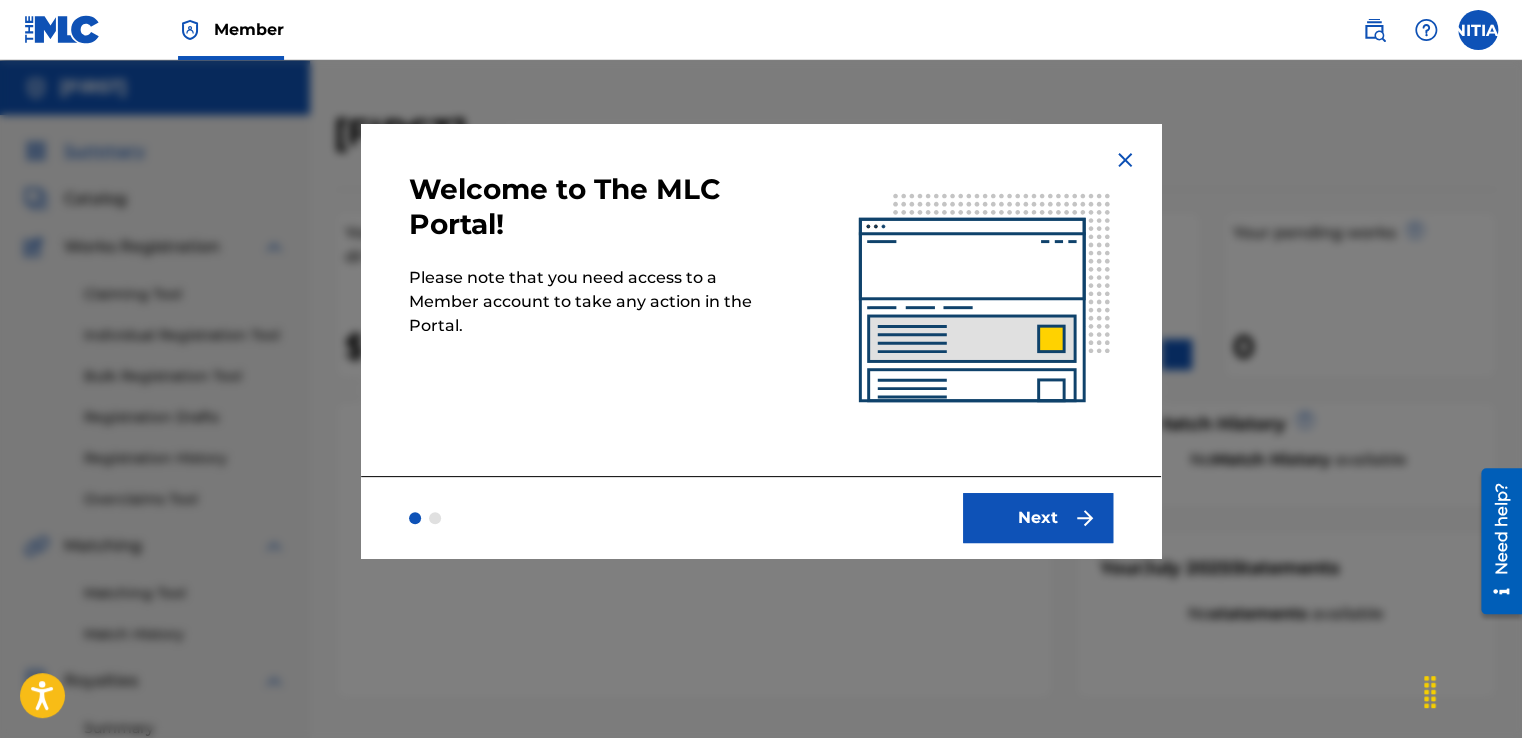 click on "Next" at bounding box center (1038, 518) 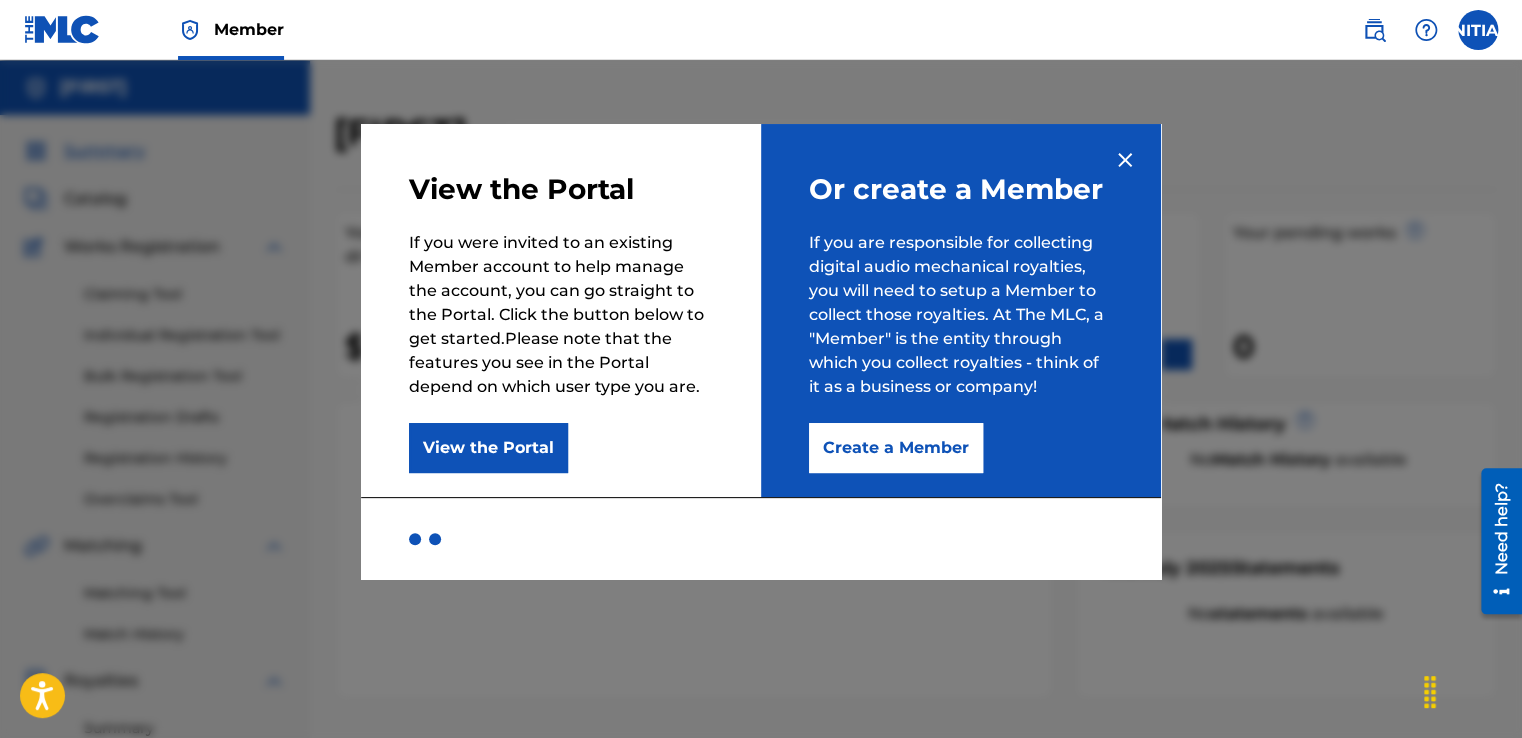 click on "View the Portal" at bounding box center (488, 448) 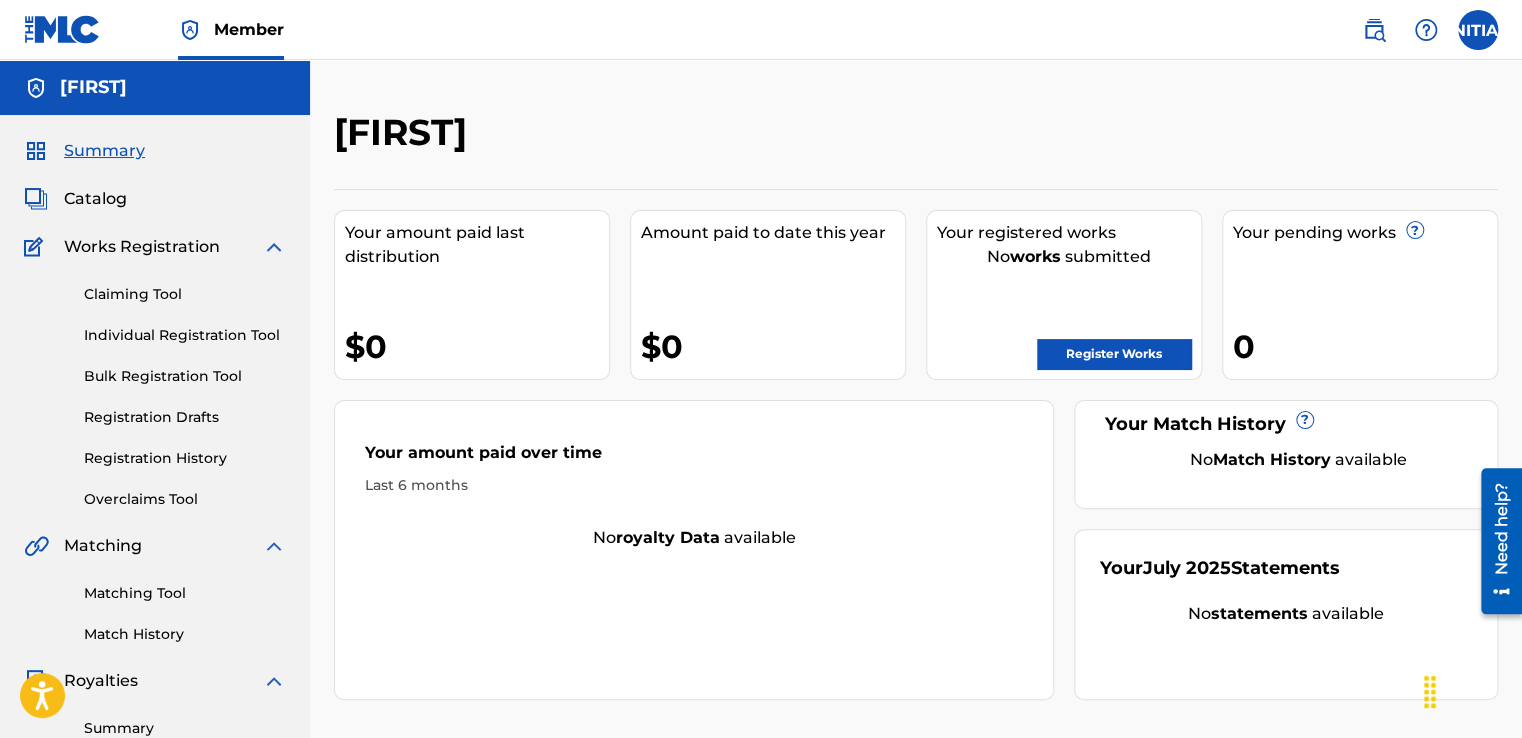 click at bounding box center [1478, 30] 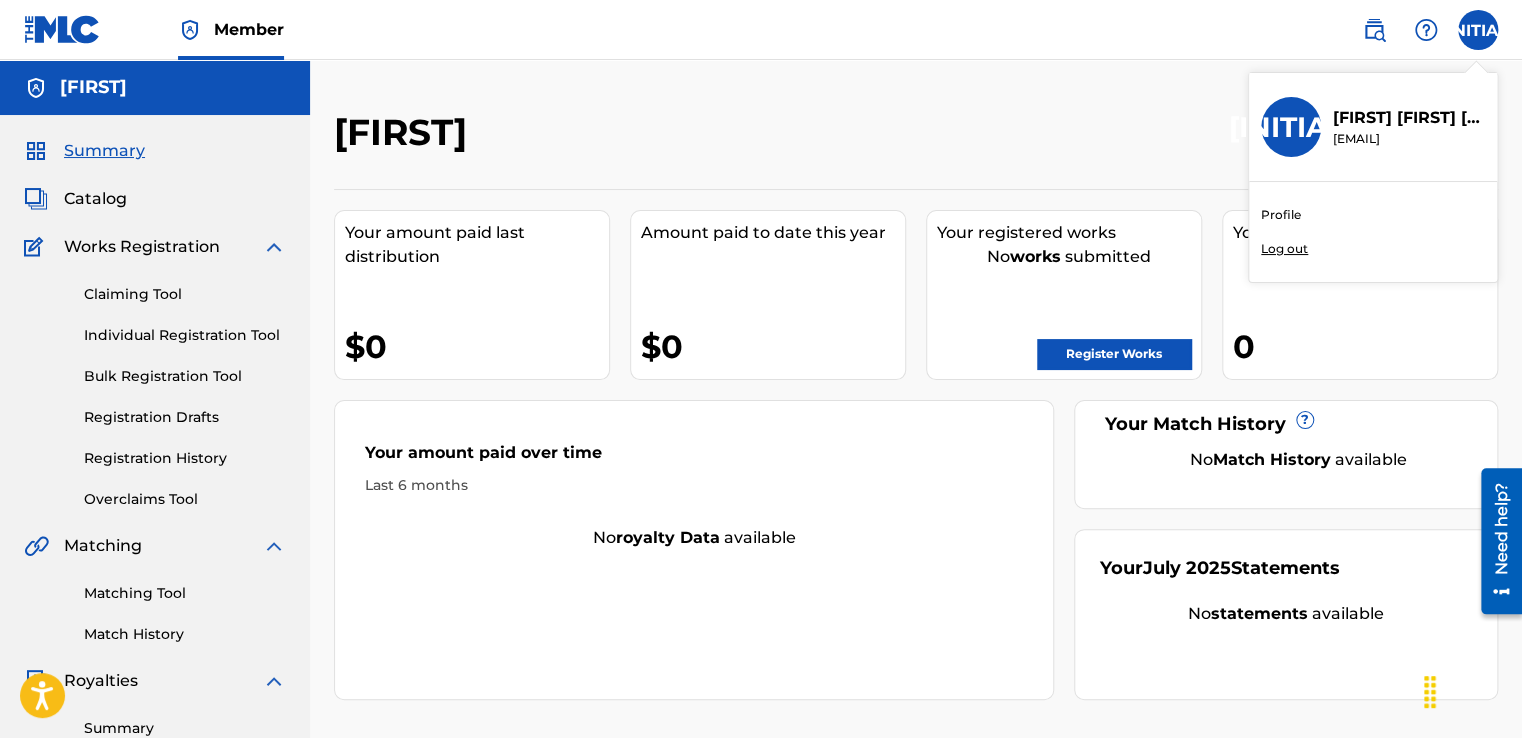 click on "Profile" at bounding box center (1281, 215) 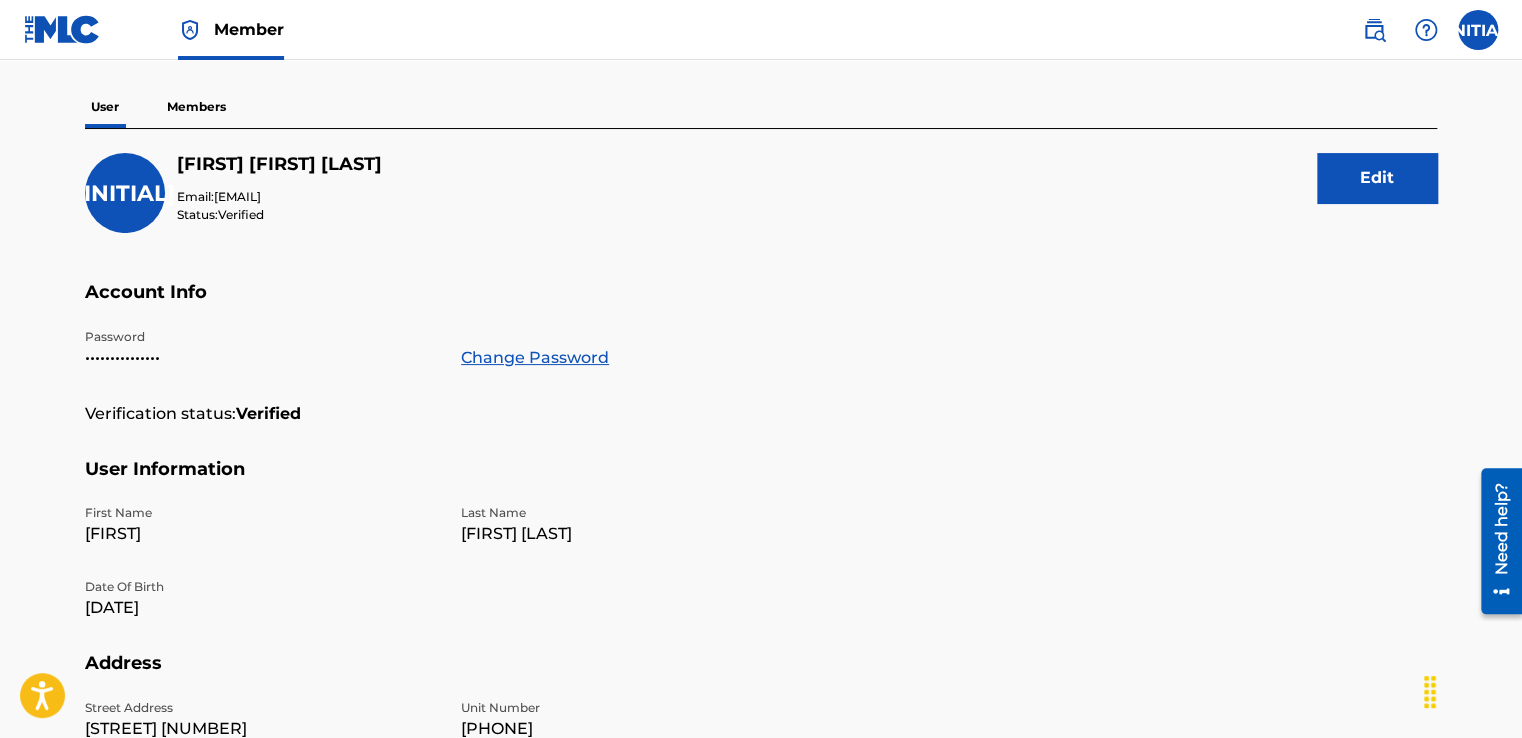 scroll, scrollTop: 0, scrollLeft: 0, axis: both 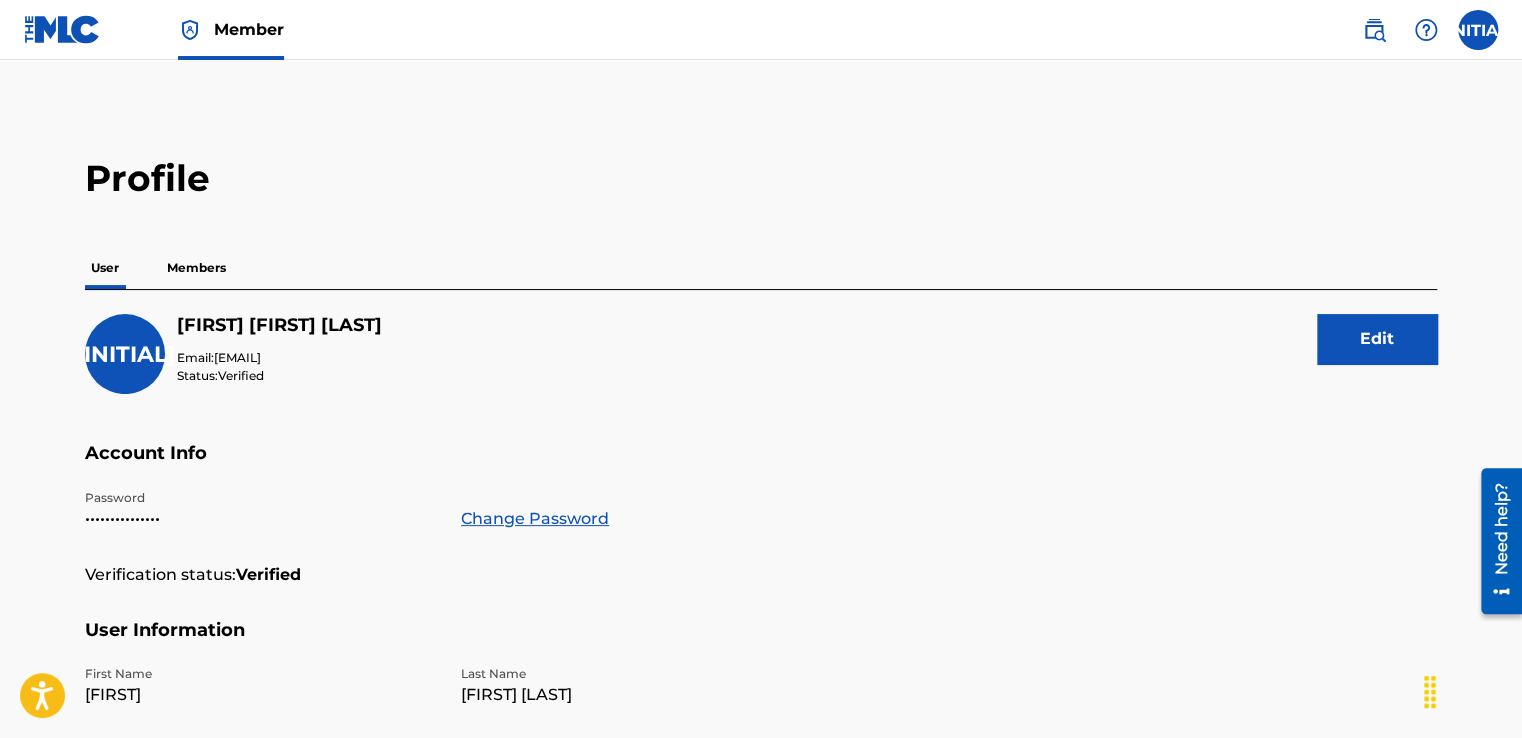 click at bounding box center [1478, 30] 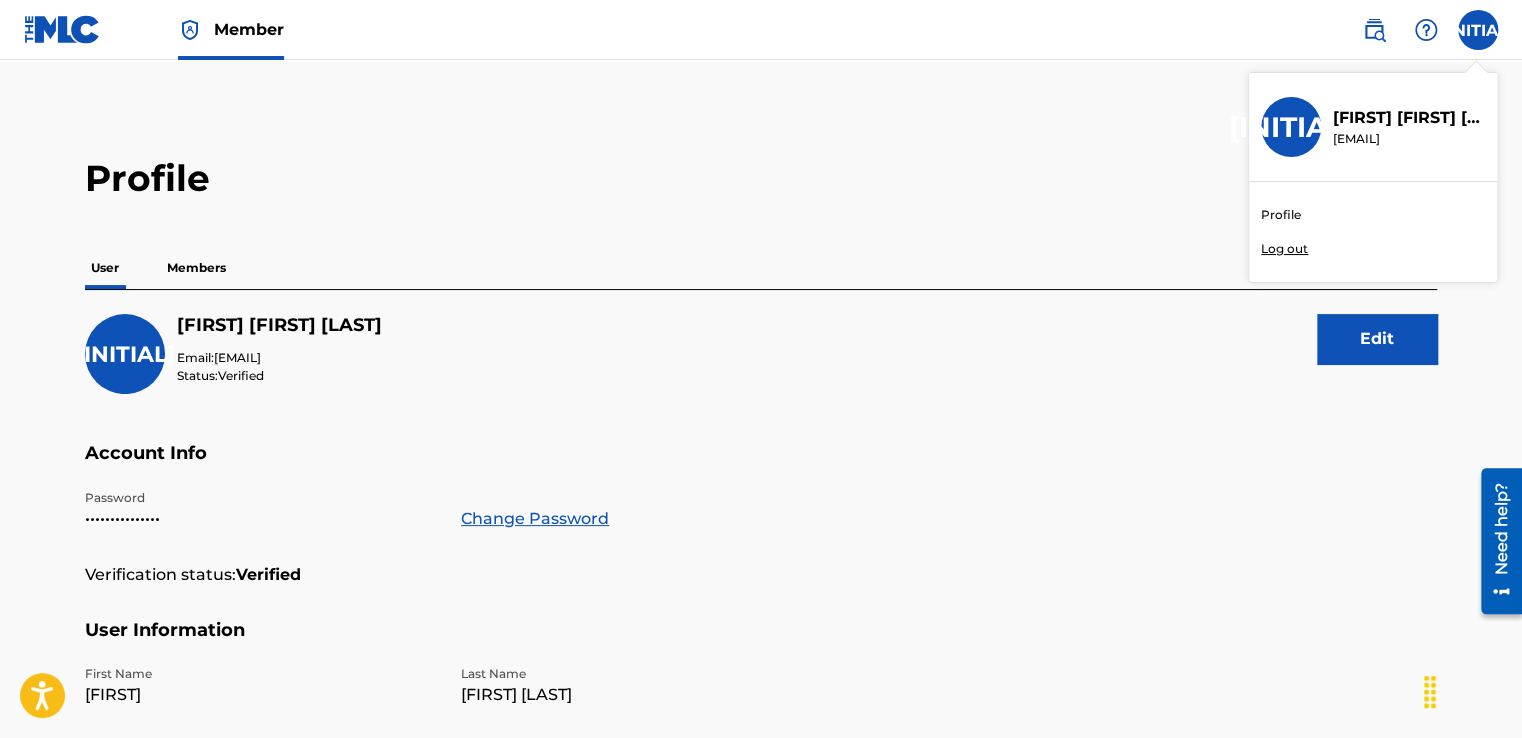 click at bounding box center (1472, 690) 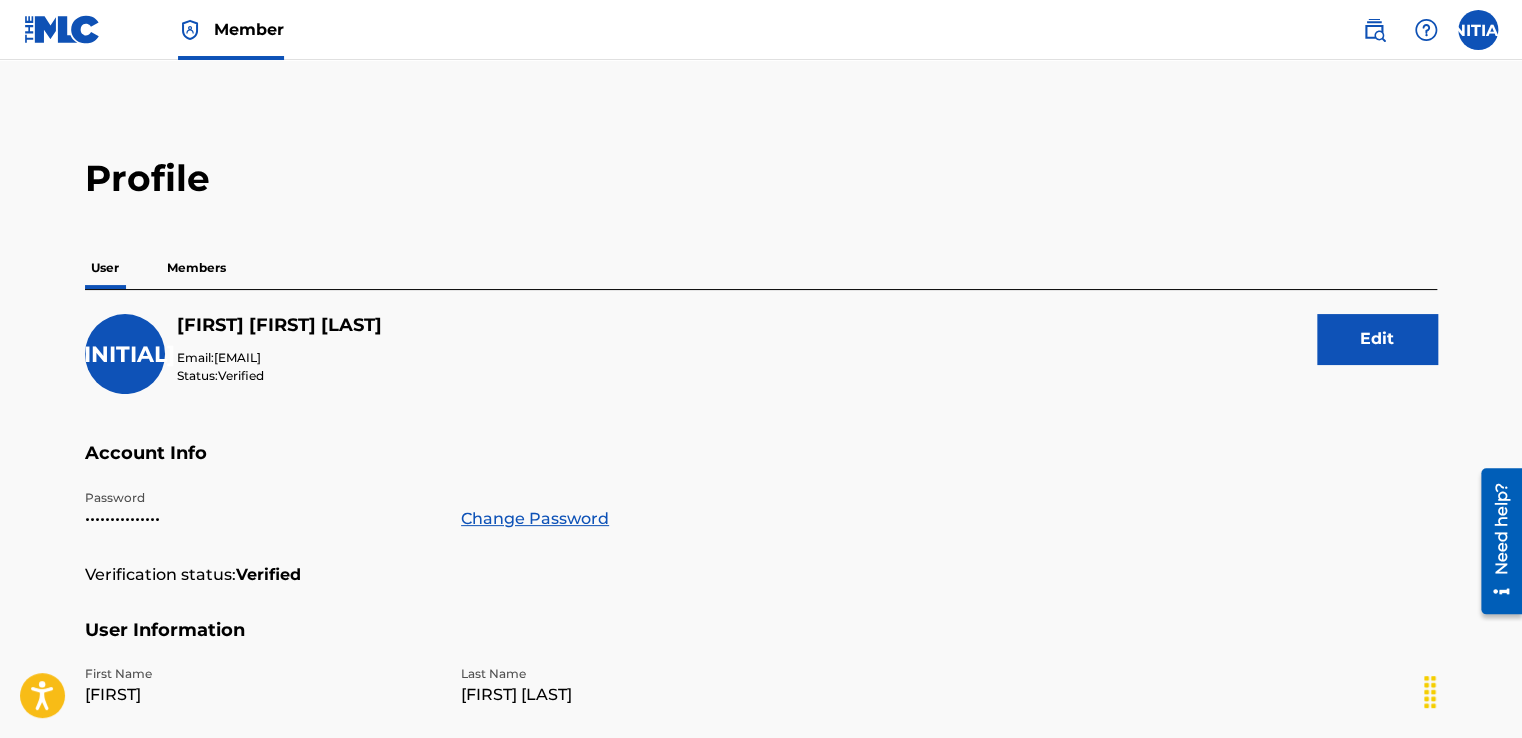 click at bounding box center [1472, 690] 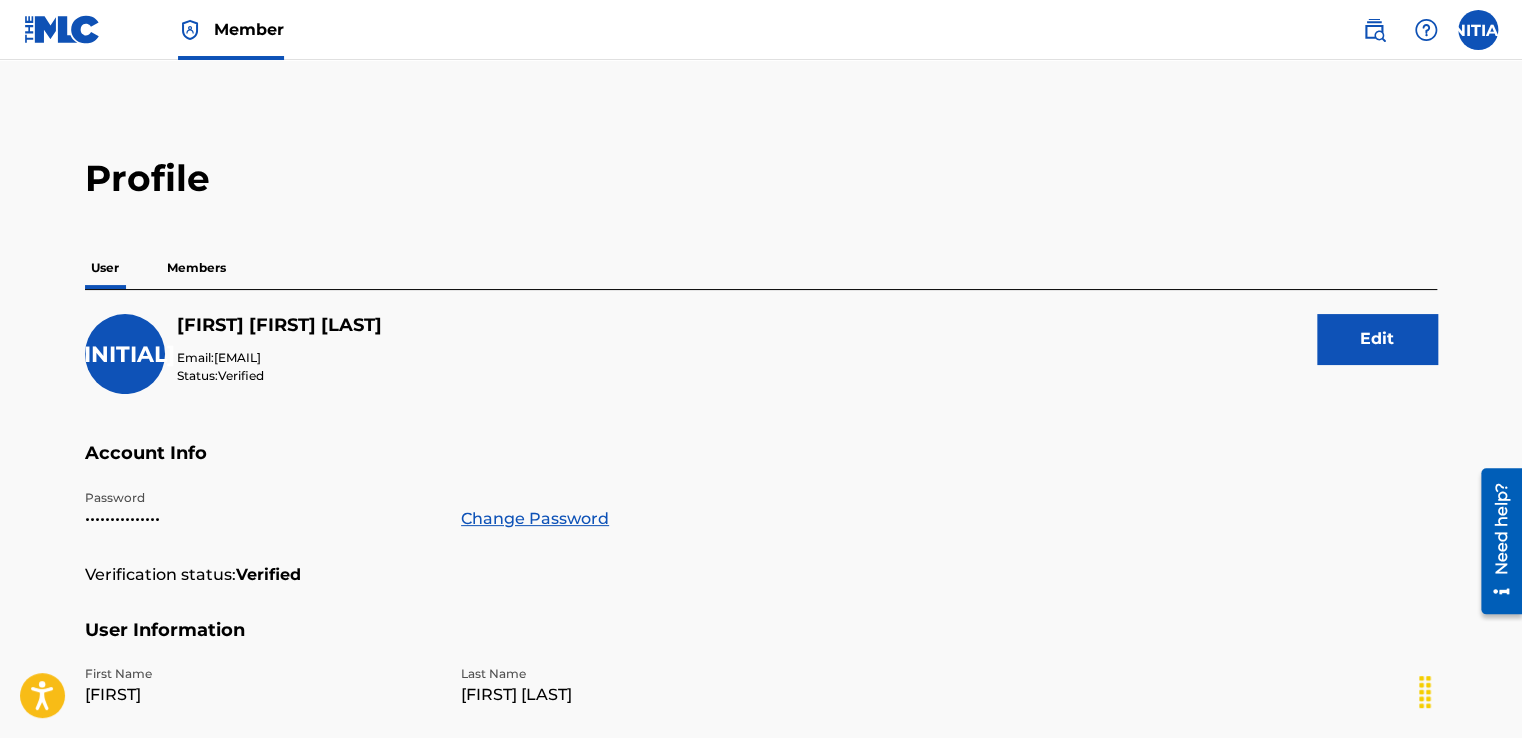 click at bounding box center (1467, 690) 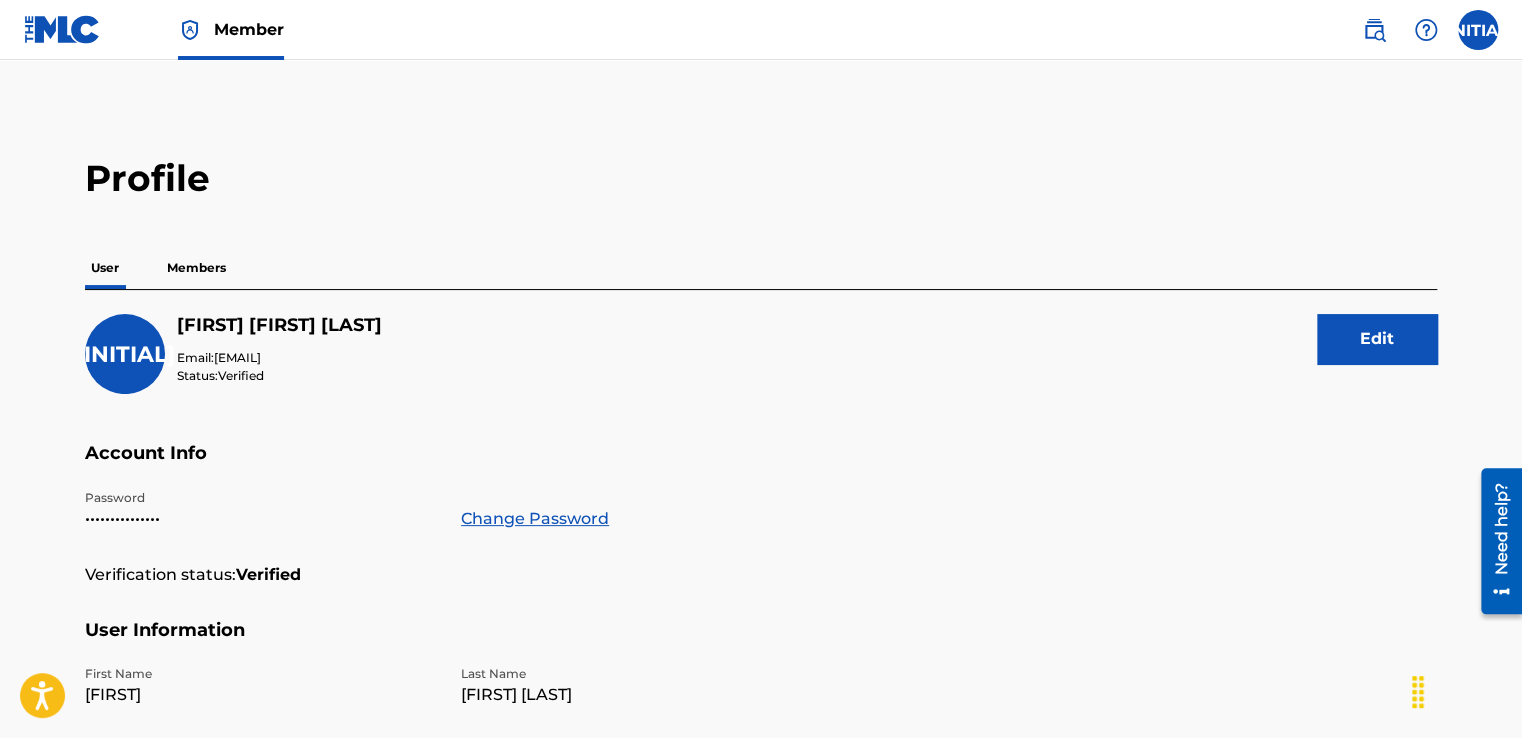click at bounding box center (1478, 30) 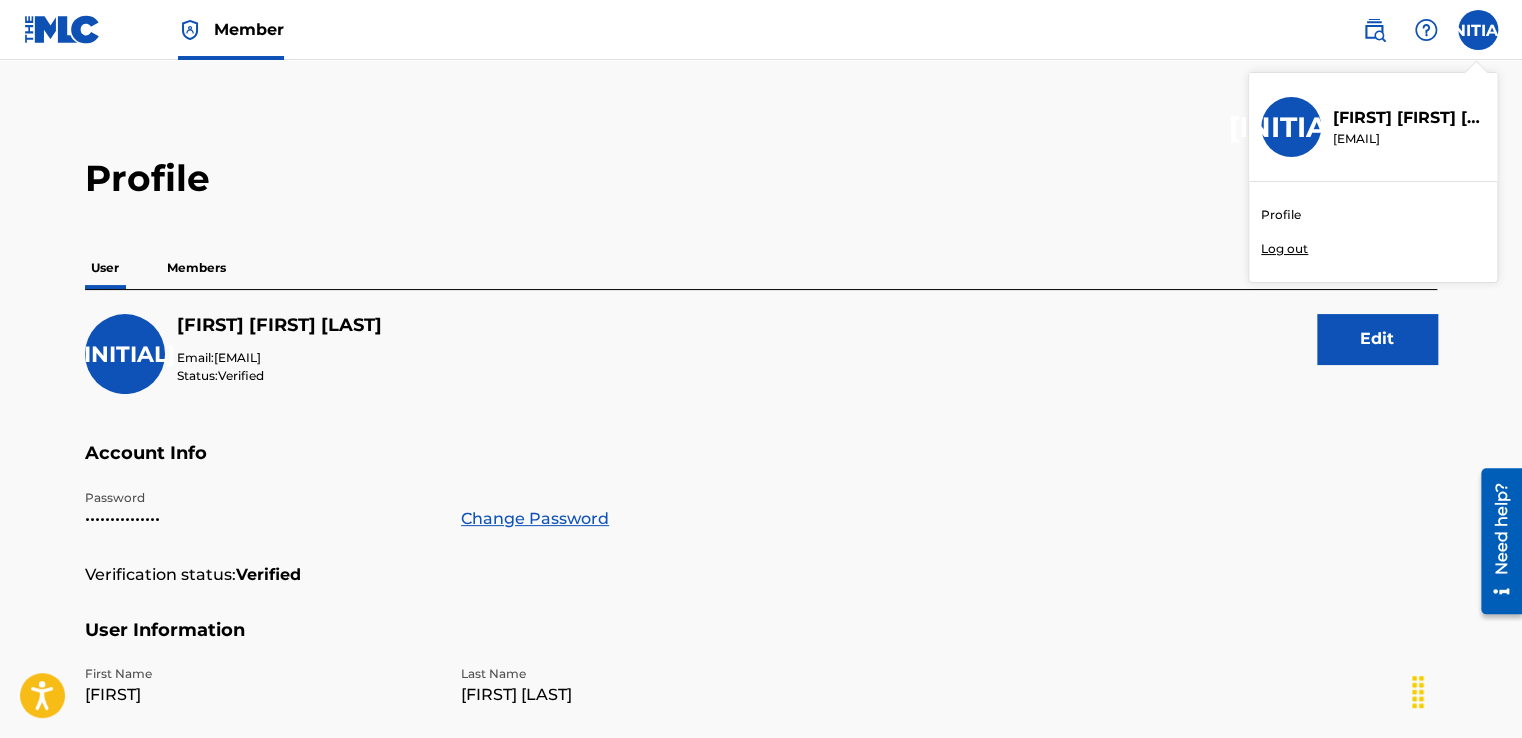 click on "Log out" at bounding box center (1284, 249) 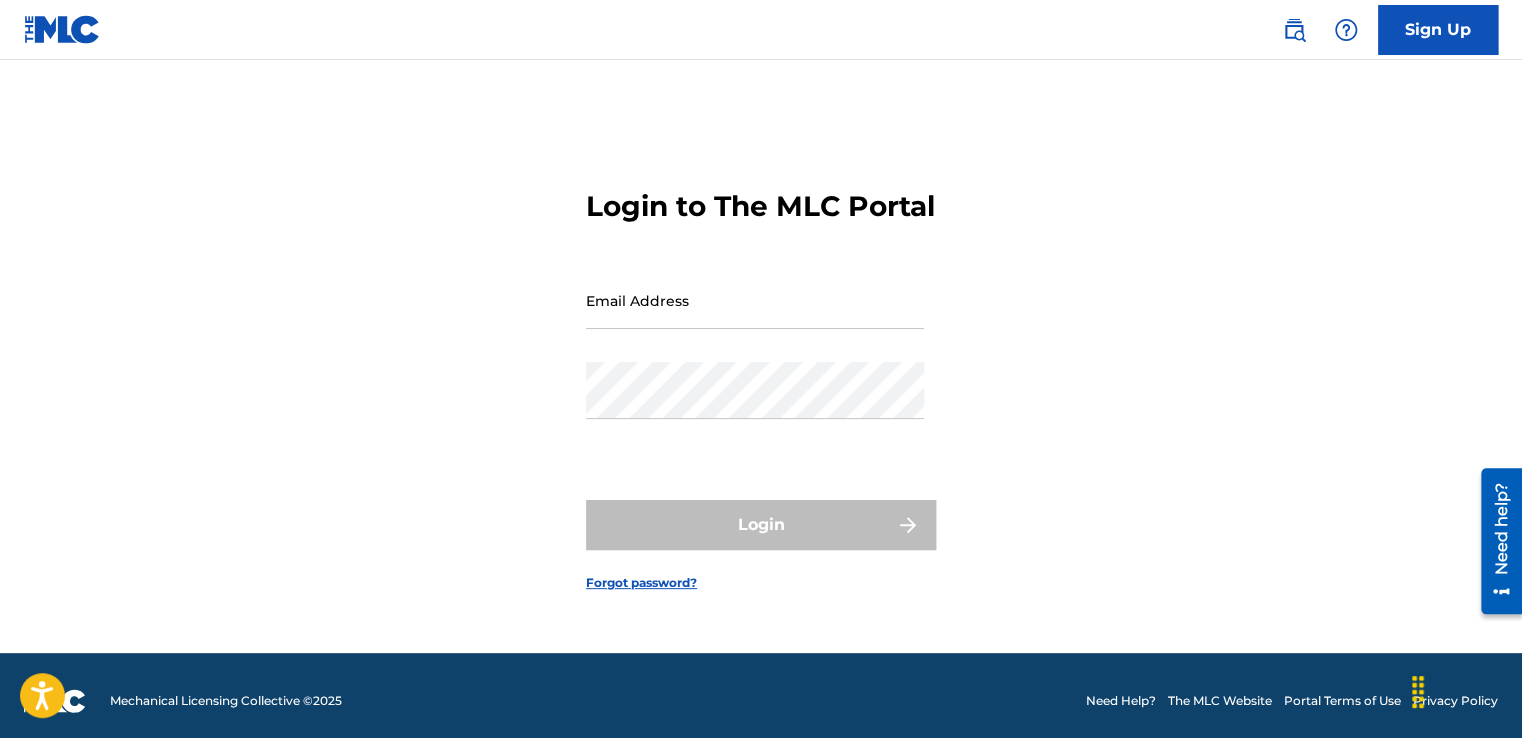 scroll, scrollTop: 26, scrollLeft: 0, axis: vertical 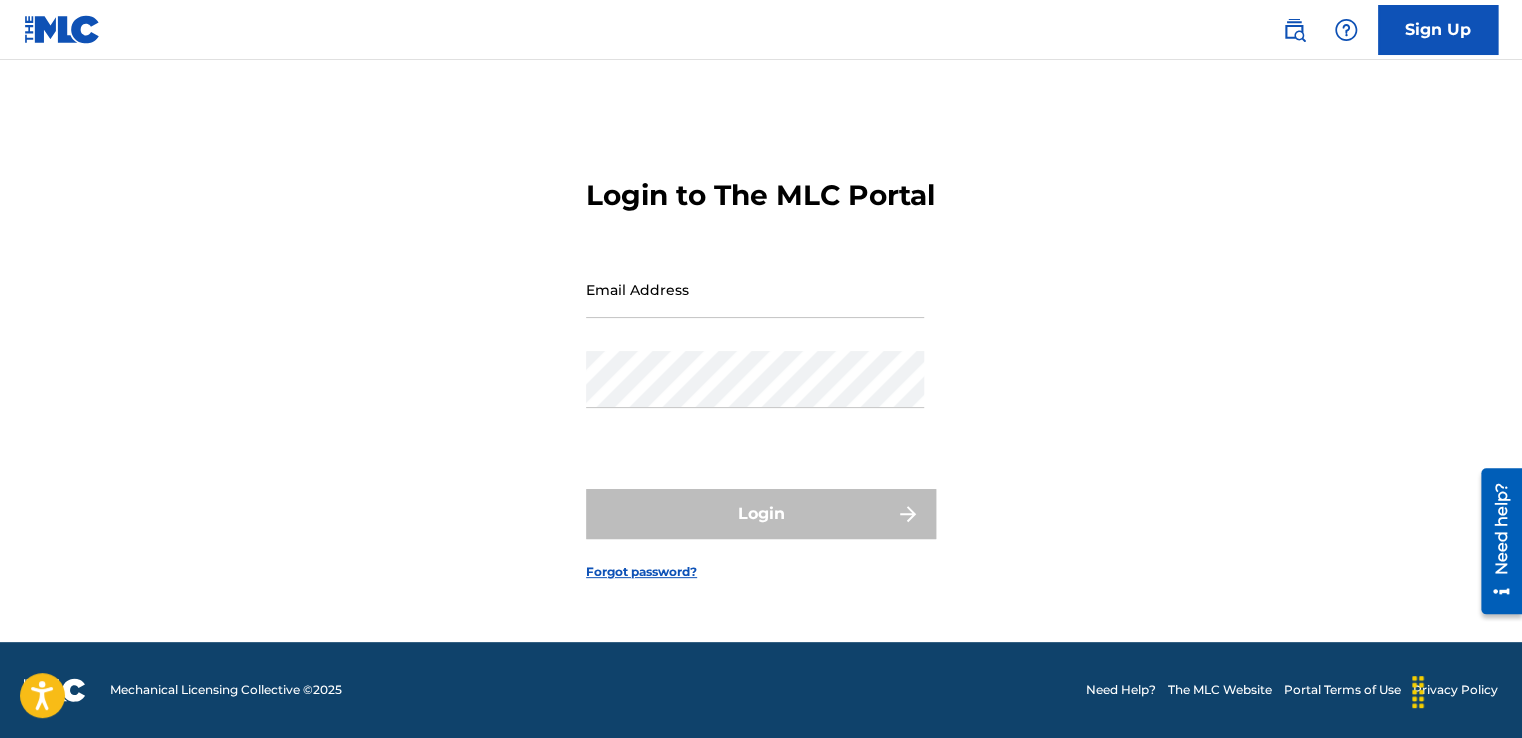 click on "The MLC Website" at bounding box center (1220, 690) 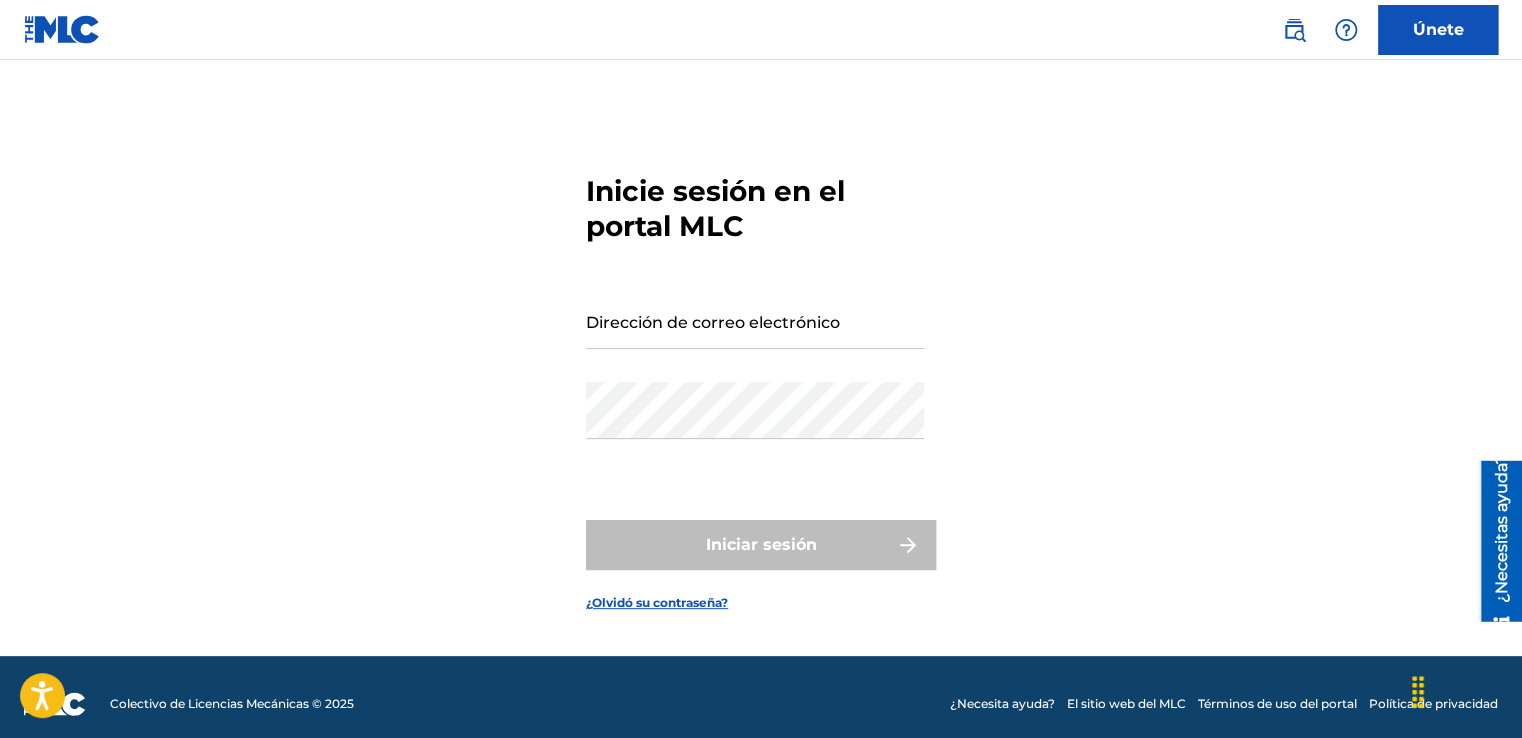 scroll, scrollTop: 0, scrollLeft: 0, axis: both 